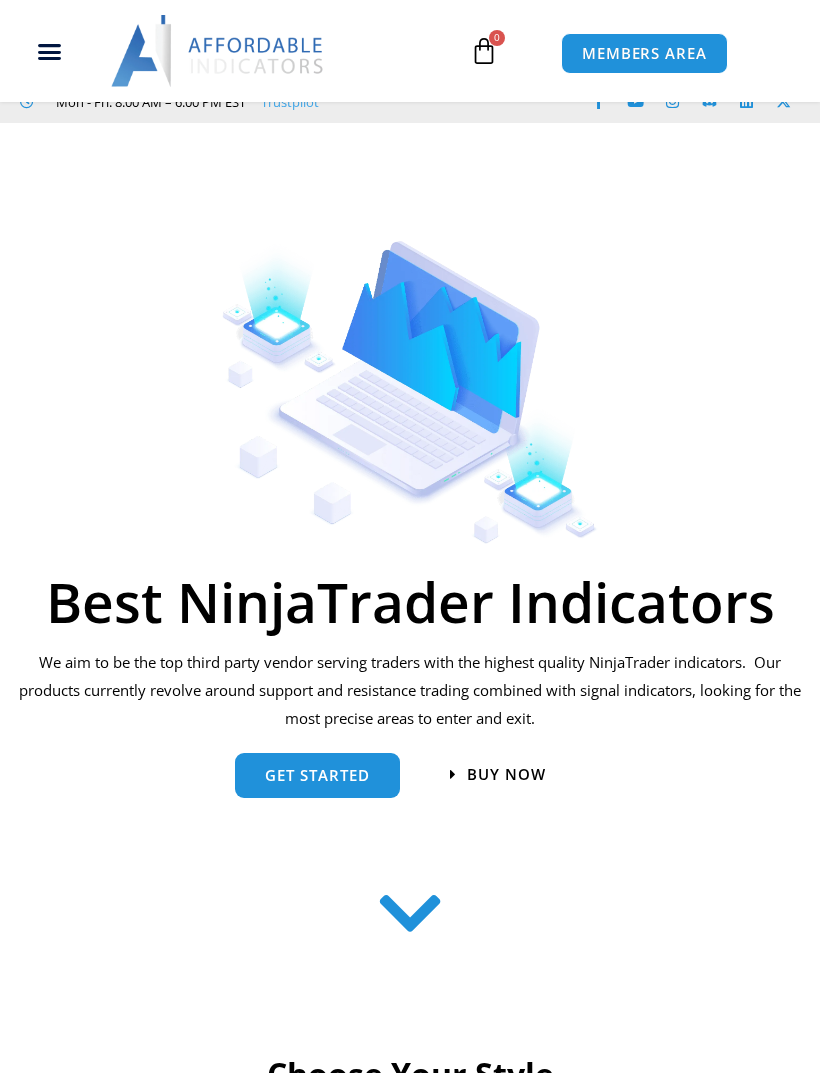 scroll, scrollTop: 658, scrollLeft: 0, axis: vertical 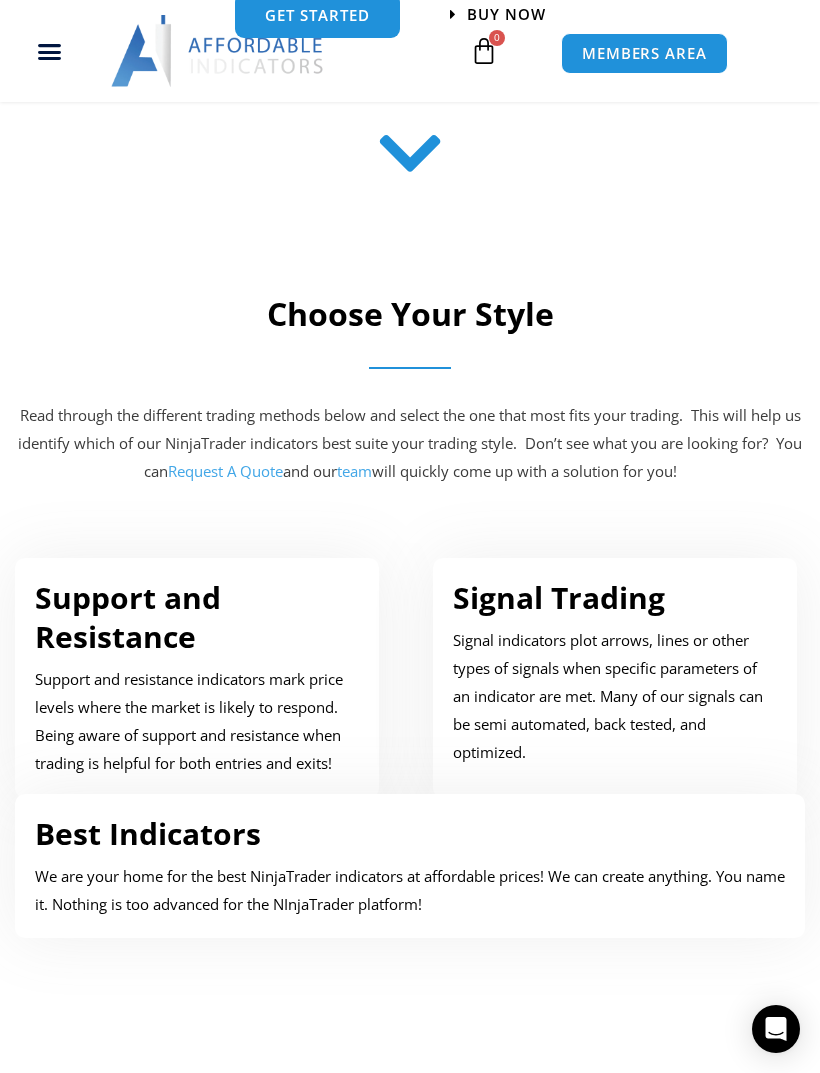 click on "Support and Resistance" at bounding box center [128, 617] 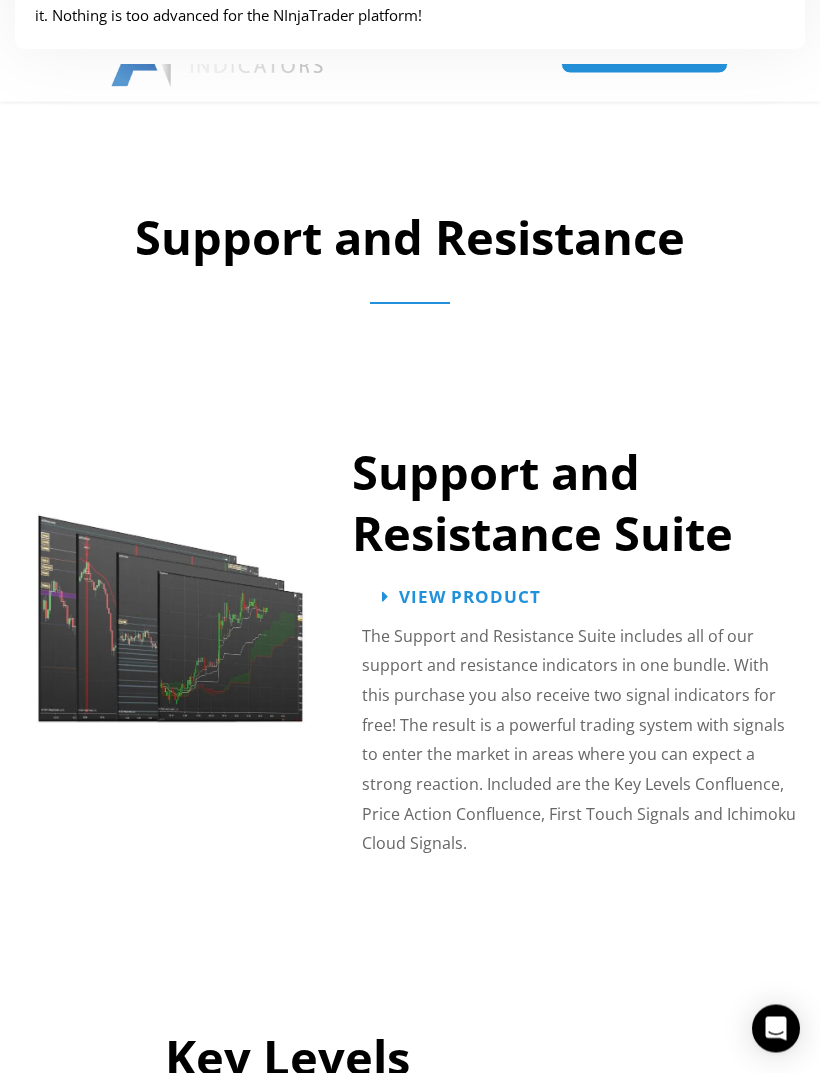 scroll, scrollTop: 1855, scrollLeft: 0, axis: vertical 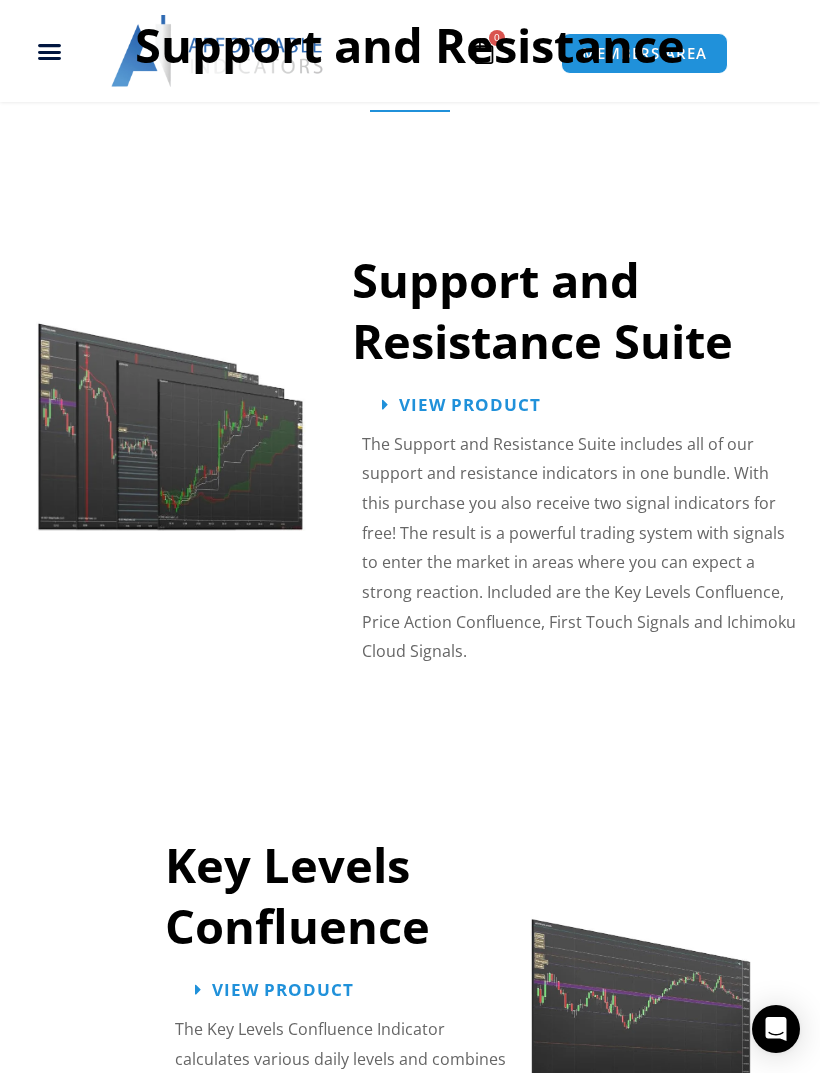 click on "Support and Resistance Suite                       View Product                 The Support and Resistance Suite includes all of our support and resistance indicators in one bundle. With this purchase you also receive two signal indicators for free! The result is a powerful trading system with signals to enter the market in areas where you can expect a strong reaction. Included are the Key Levels Confluence, Price Action Confluence, First Touch Signals and Ichimoku Cloud Signals." at bounding box center [581, 415] 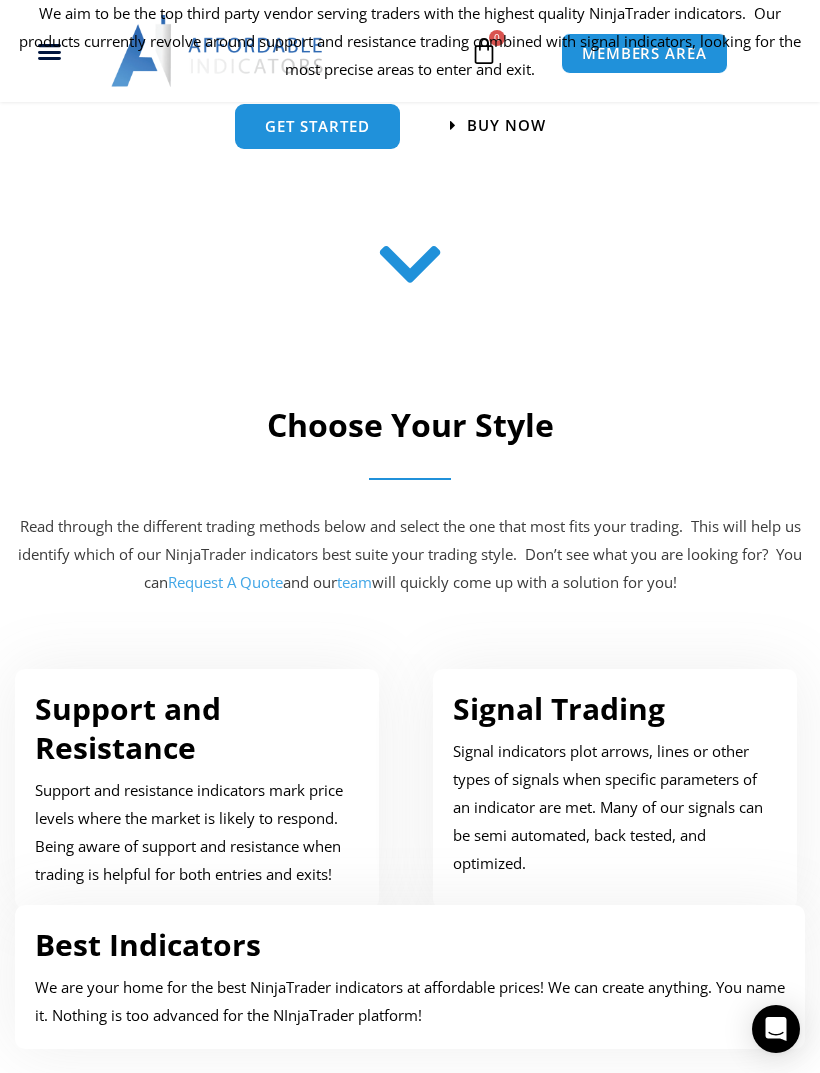 scroll, scrollTop: 0, scrollLeft: 0, axis: both 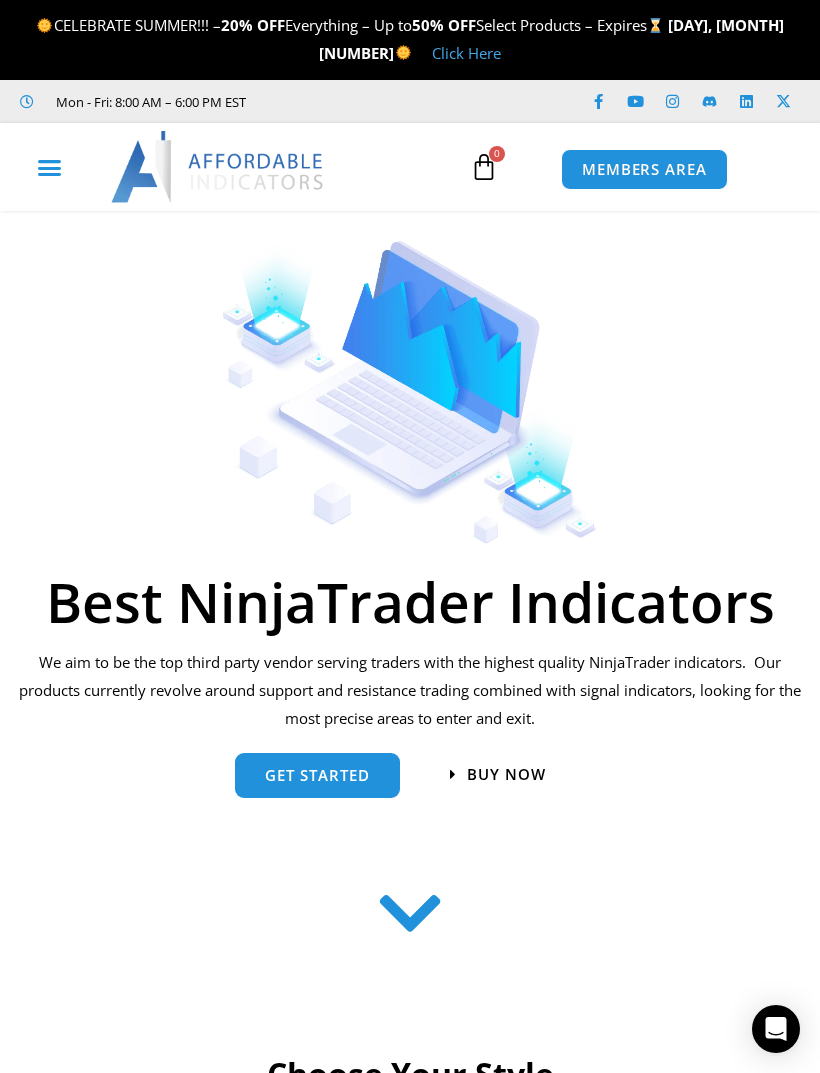 click 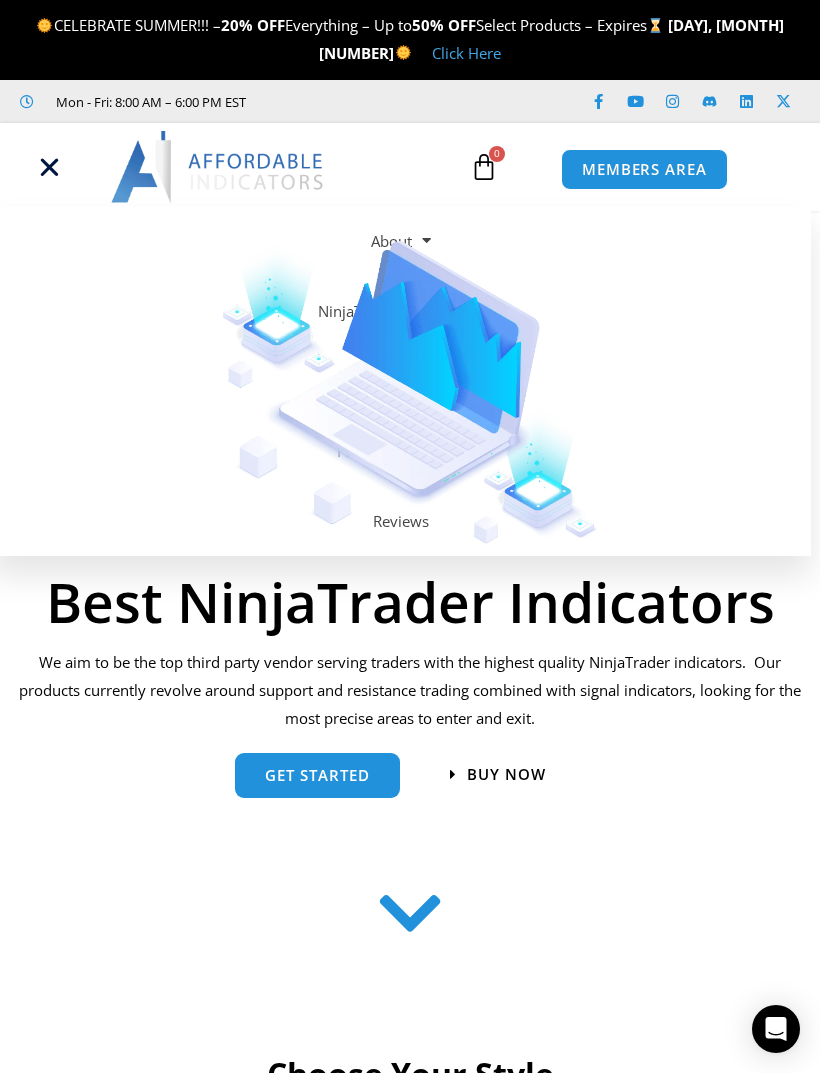 click at bounding box center [410, 914] 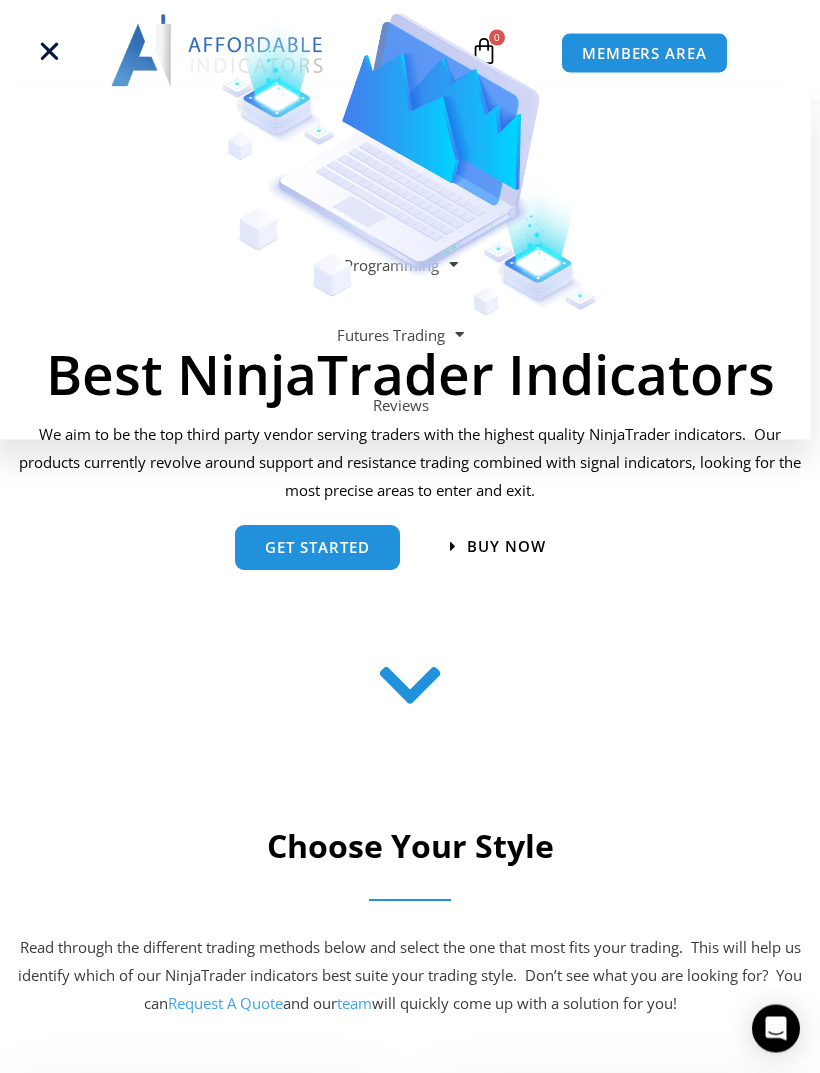 scroll, scrollTop: 0, scrollLeft: 0, axis: both 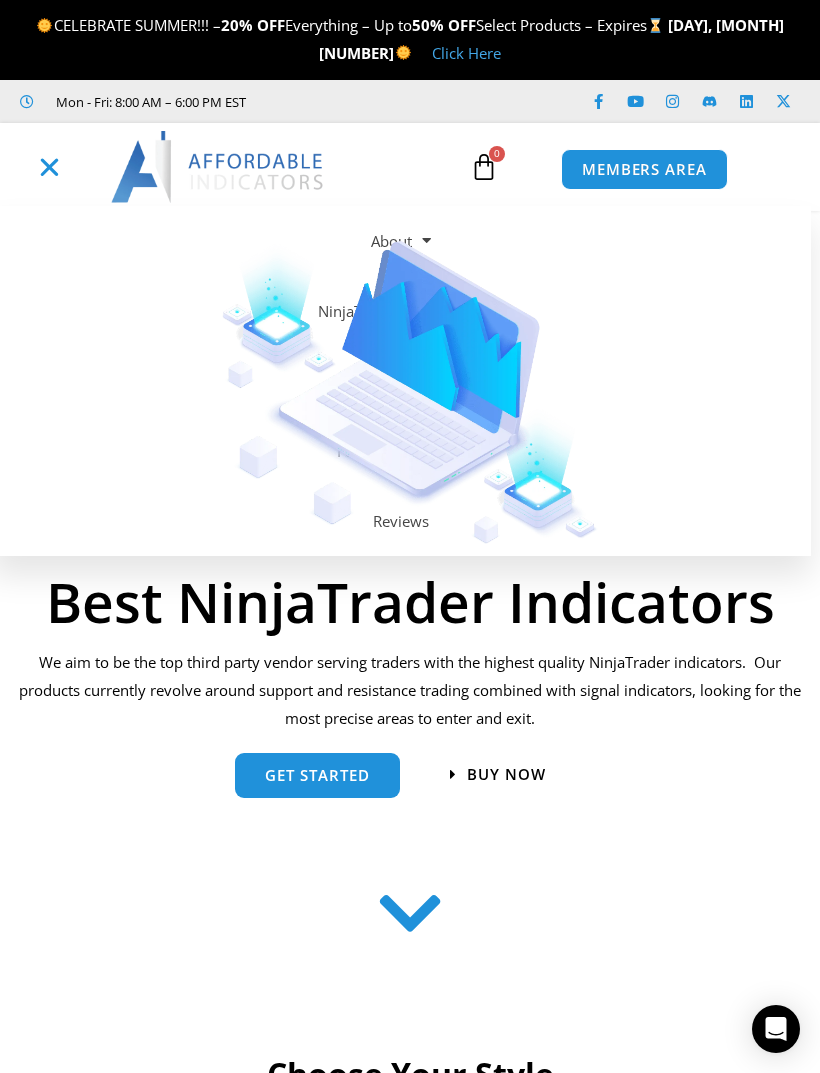 click 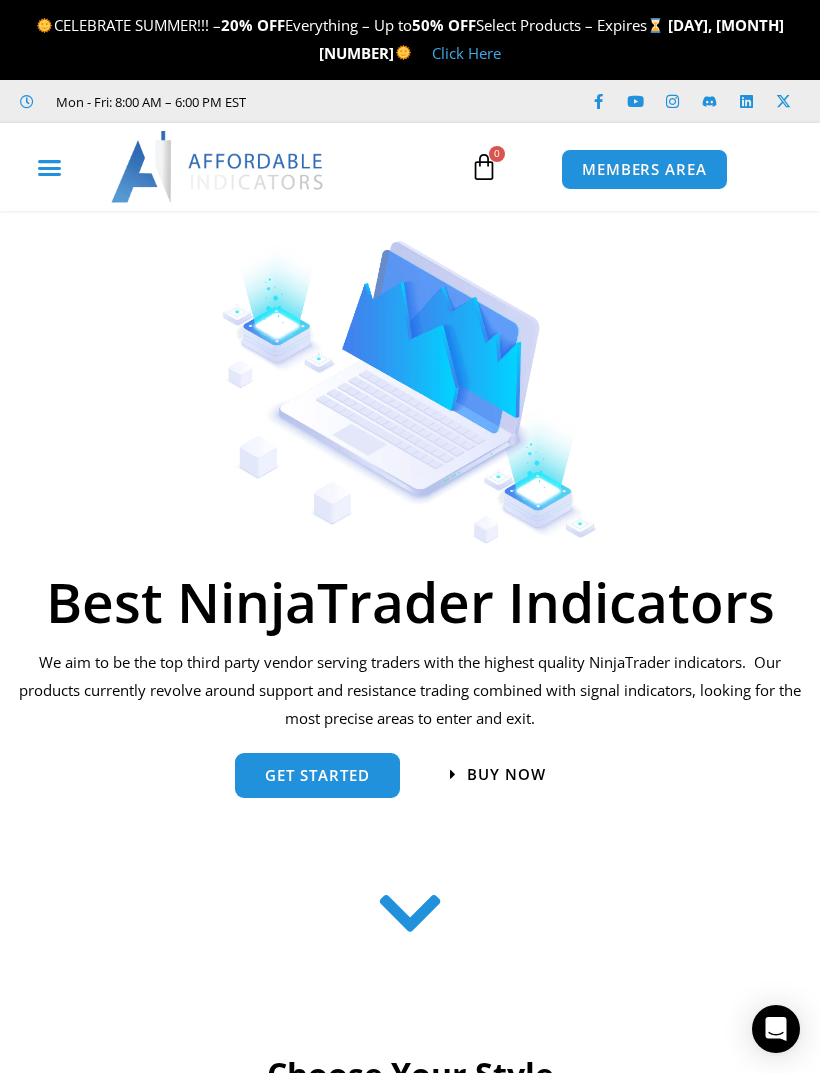 click 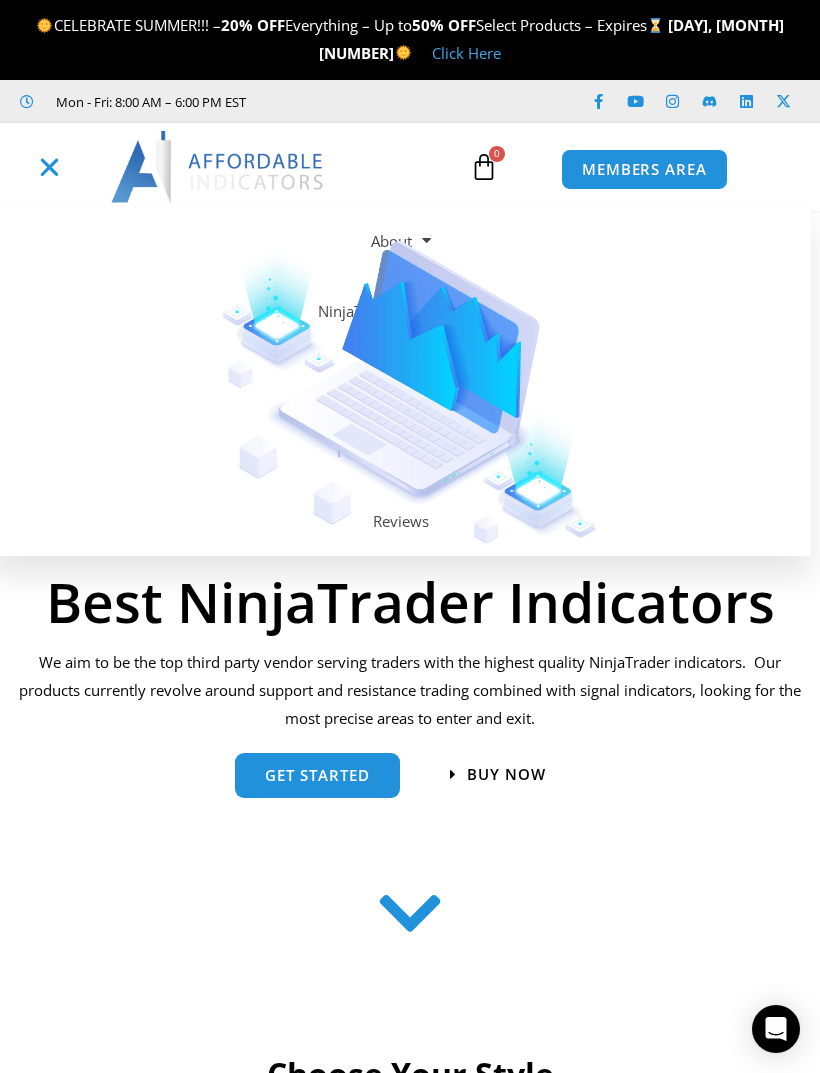 click 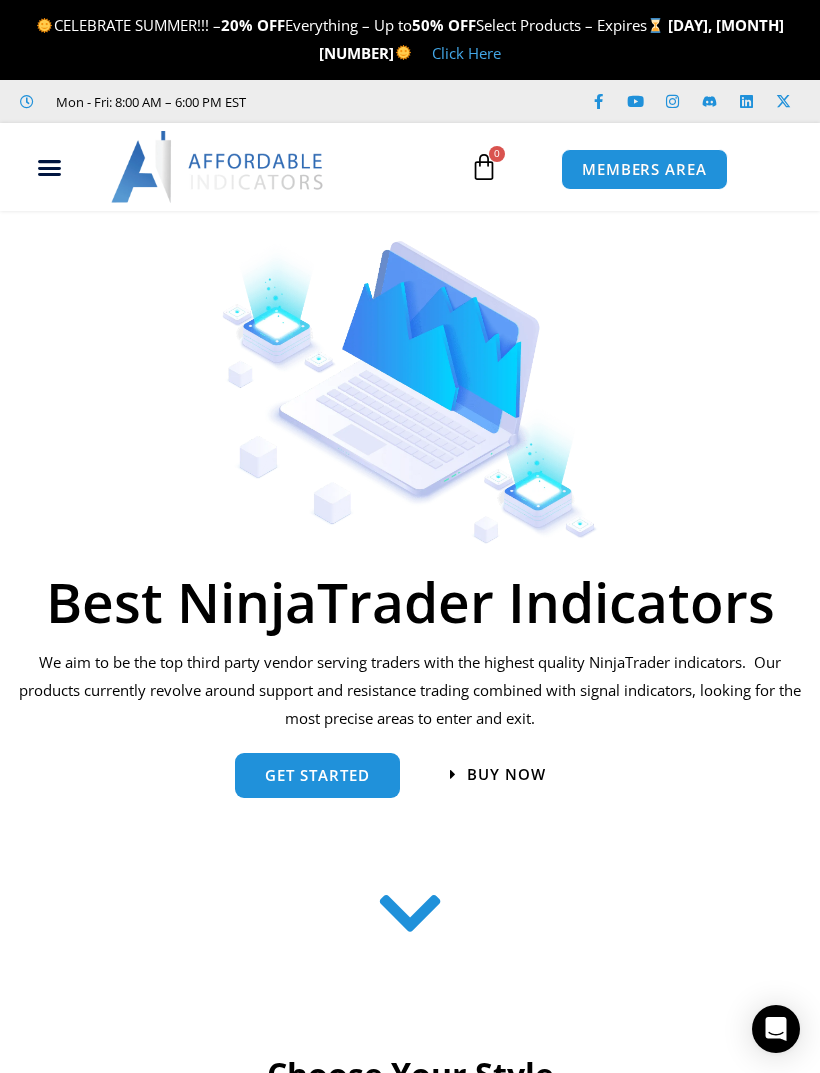 scroll, scrollTop: 825, scrollLeft: 0, axis: vertical 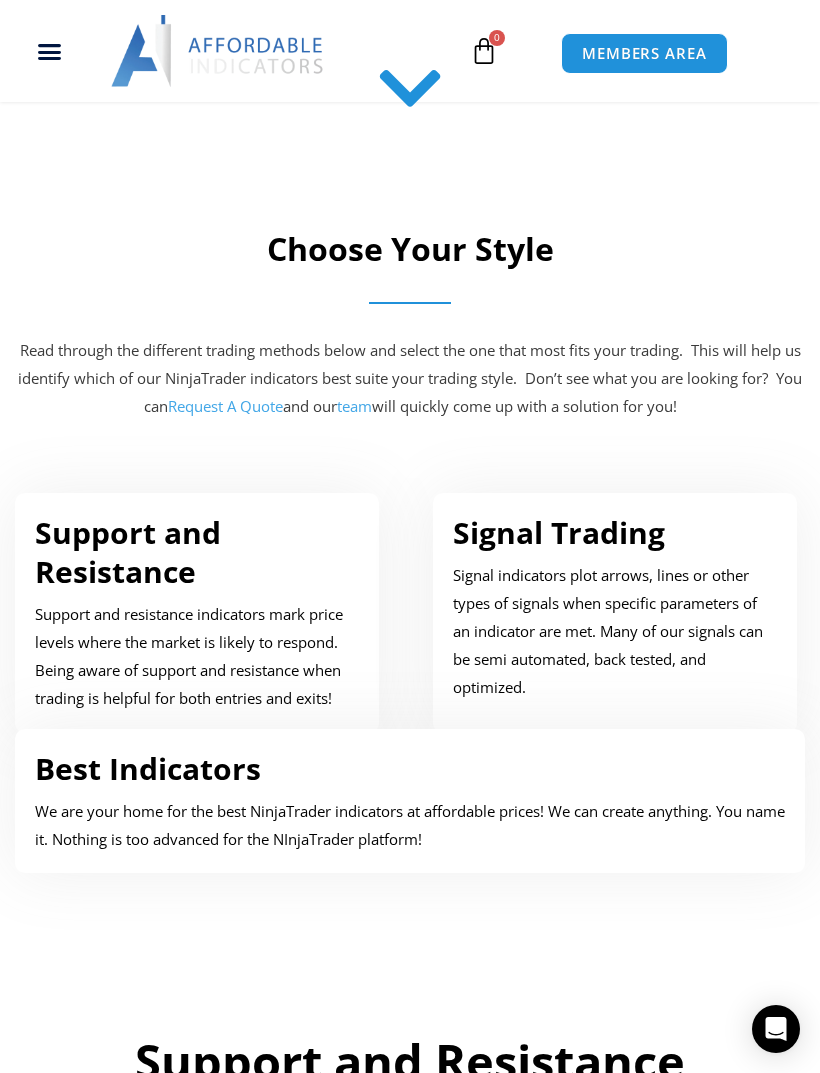 click at bounding box center [410, 92] 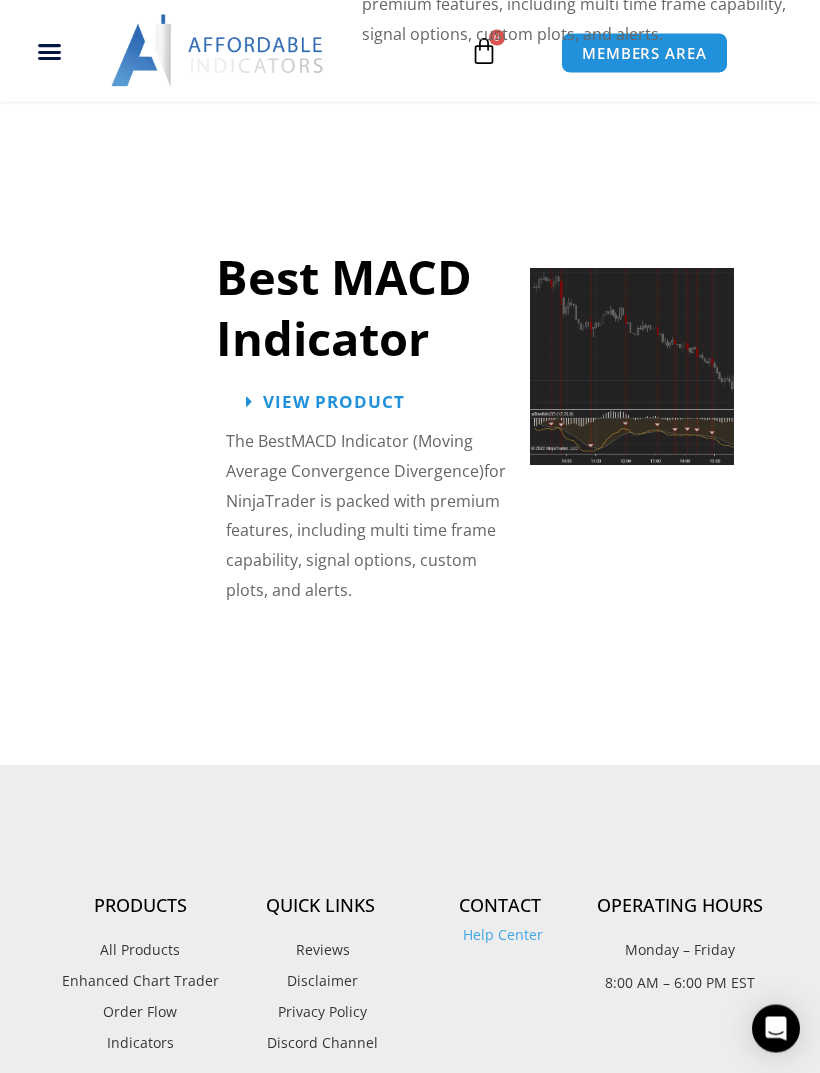 scroll, scrollTop: 5645, scrollLeft: 0, axis: vertical 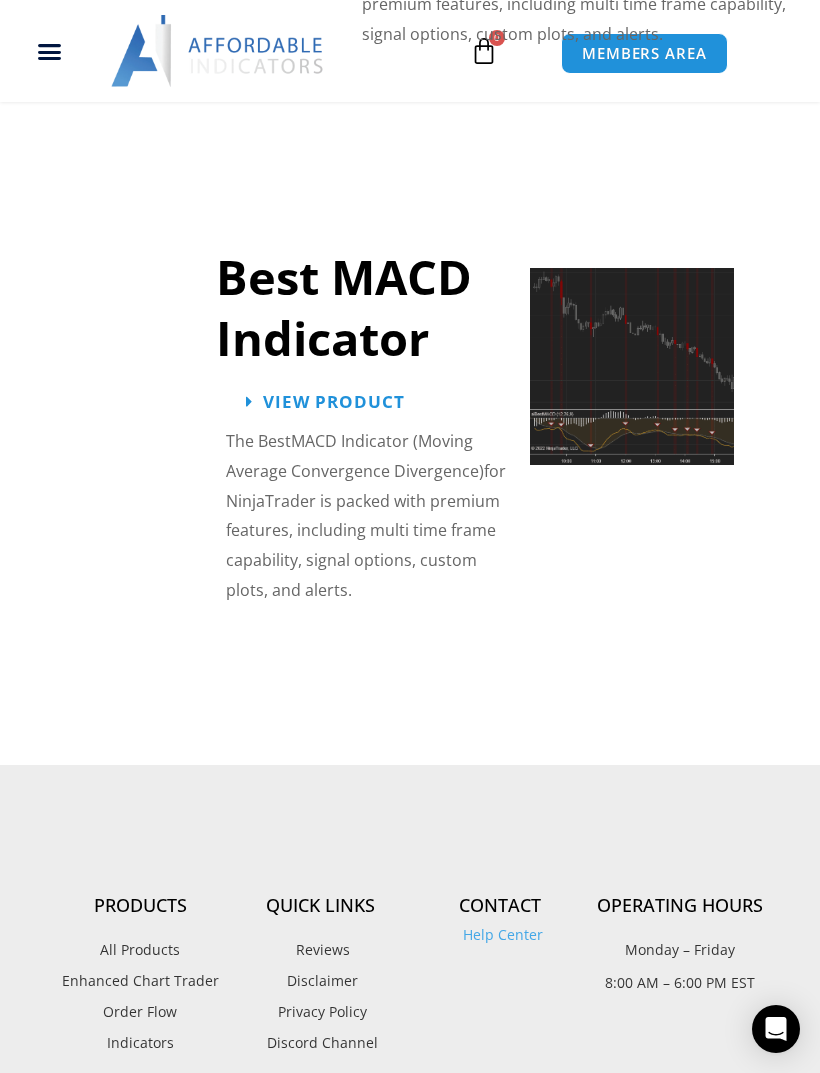 click on "All Products" at bounding box center (140, 950) 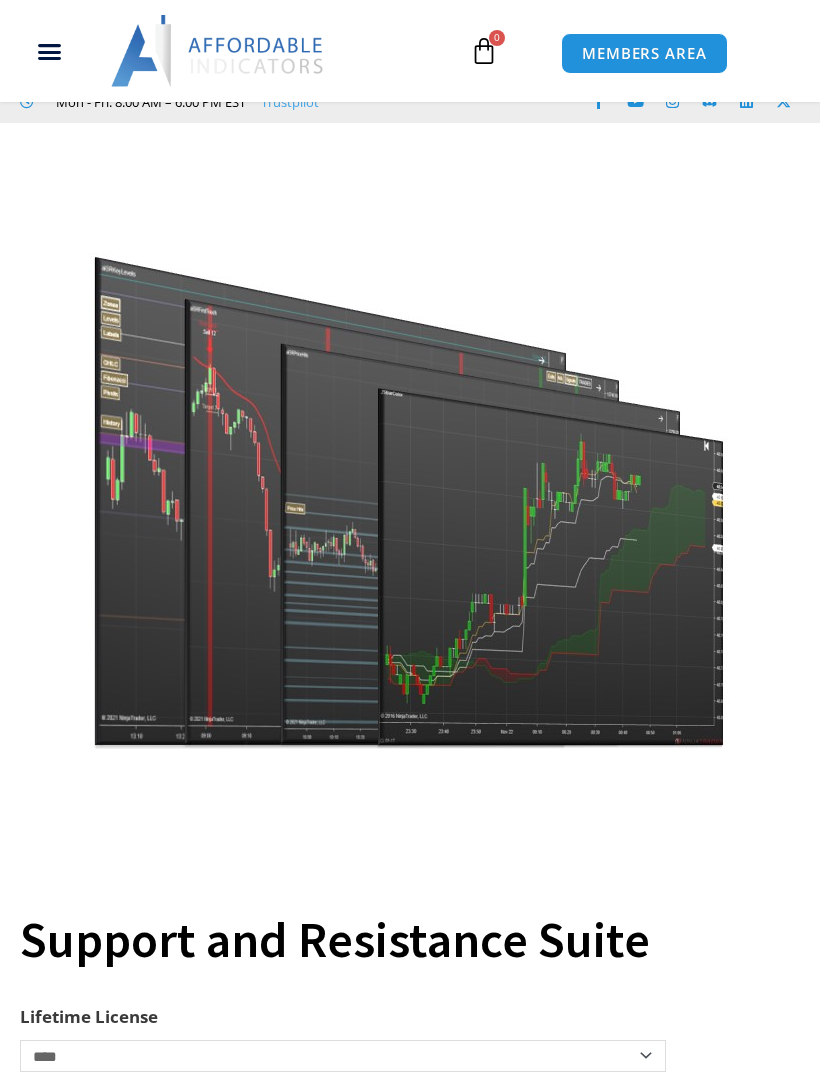 scroll, scrollTop: 422, scrollLeft: 0, axis: vertical 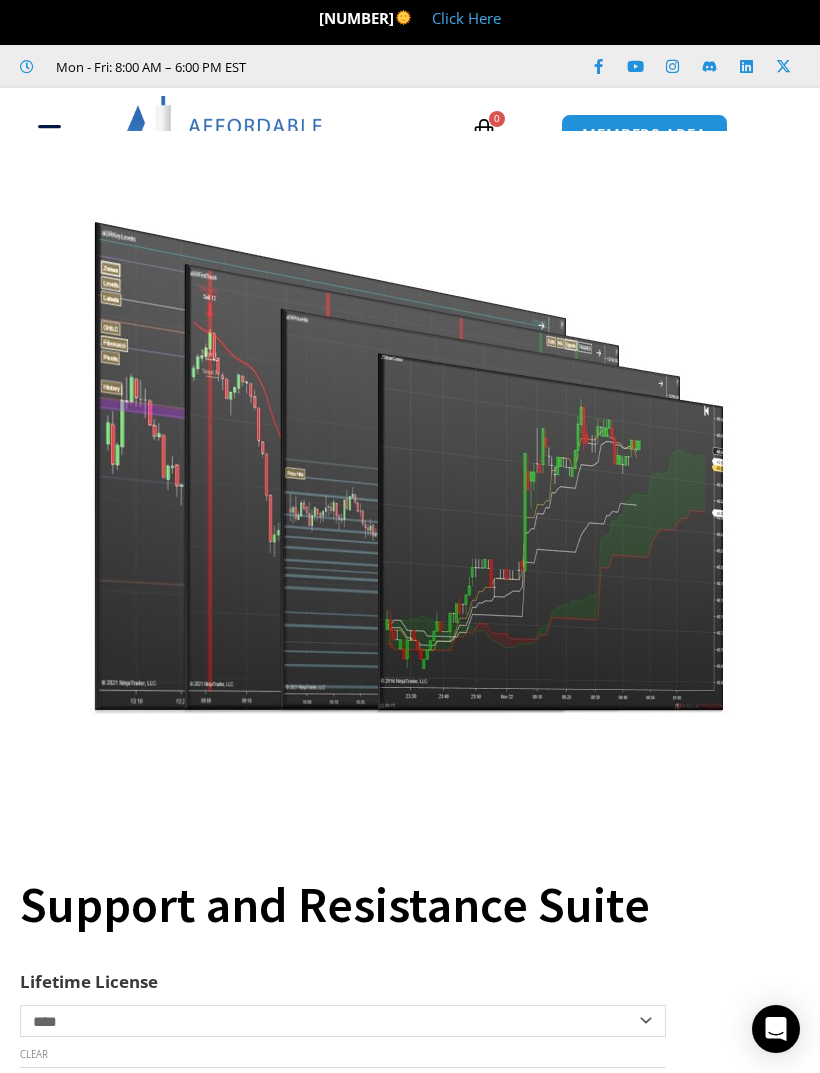 click at bounding box center (410, 437) 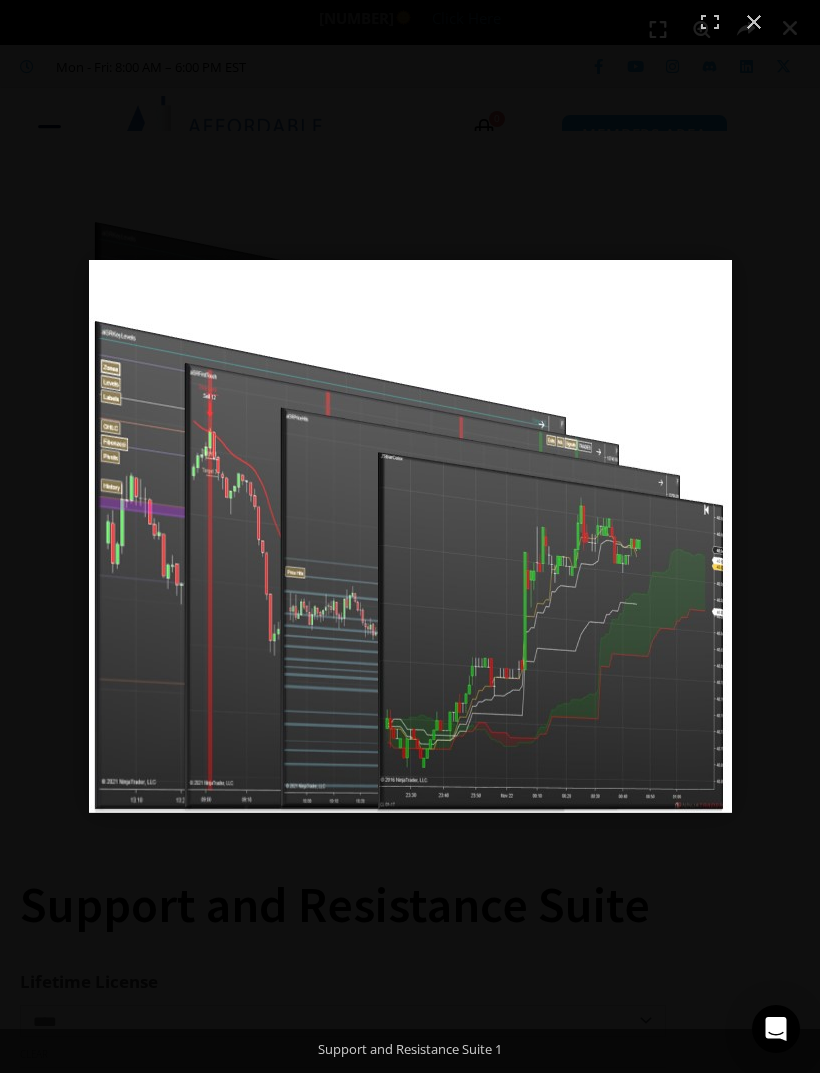 click at bounding box center [410, 680] 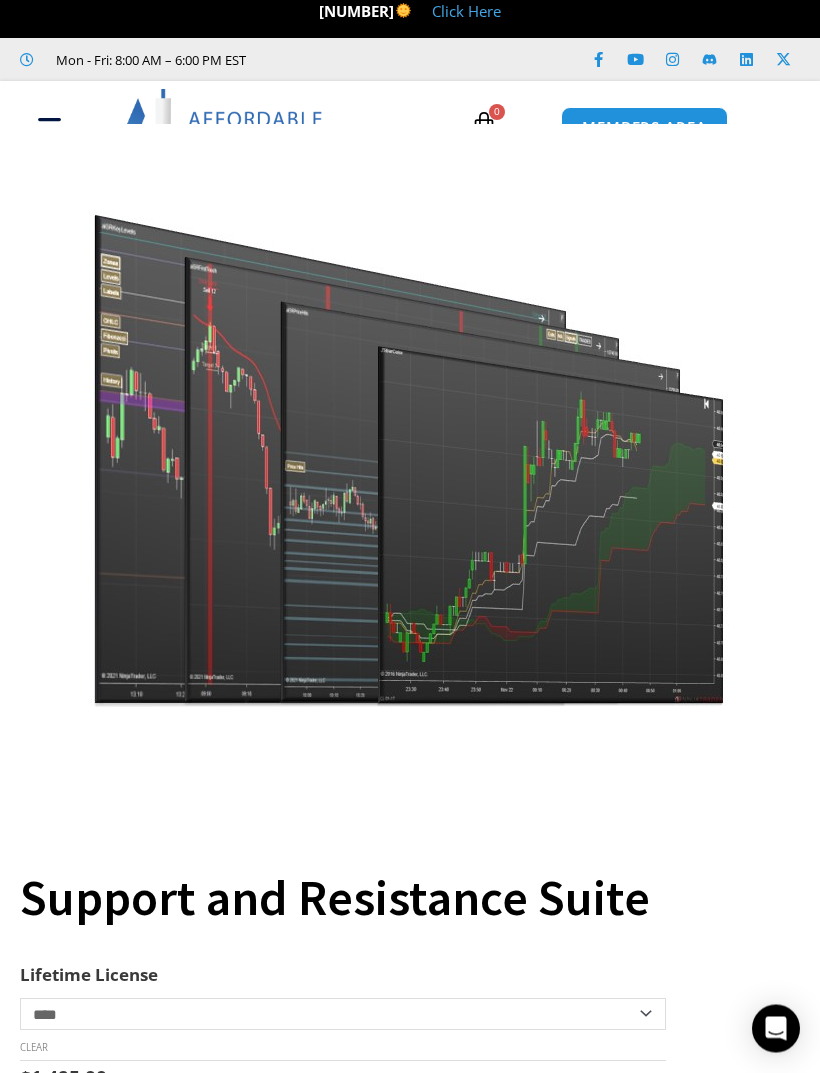 scroll, scrollTop: 0, scrollLeft: 0, axis: both 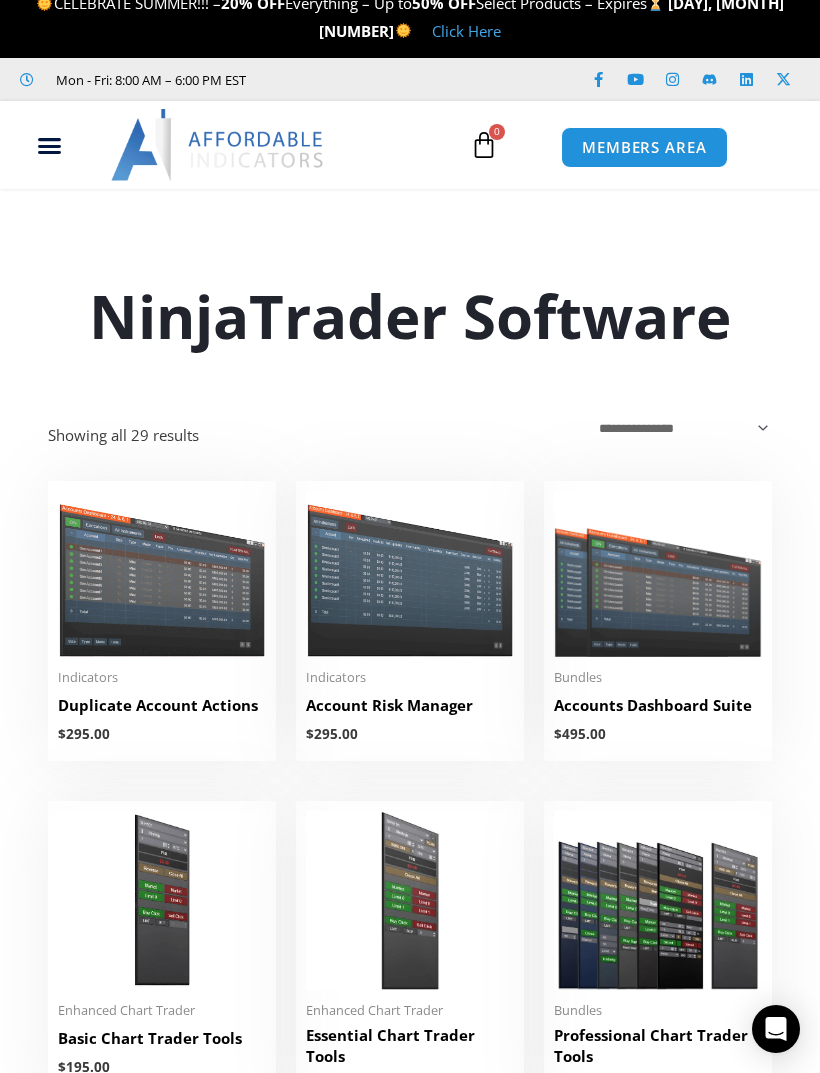 click on "Account Risk Manager" at bounding box center (410, 705) 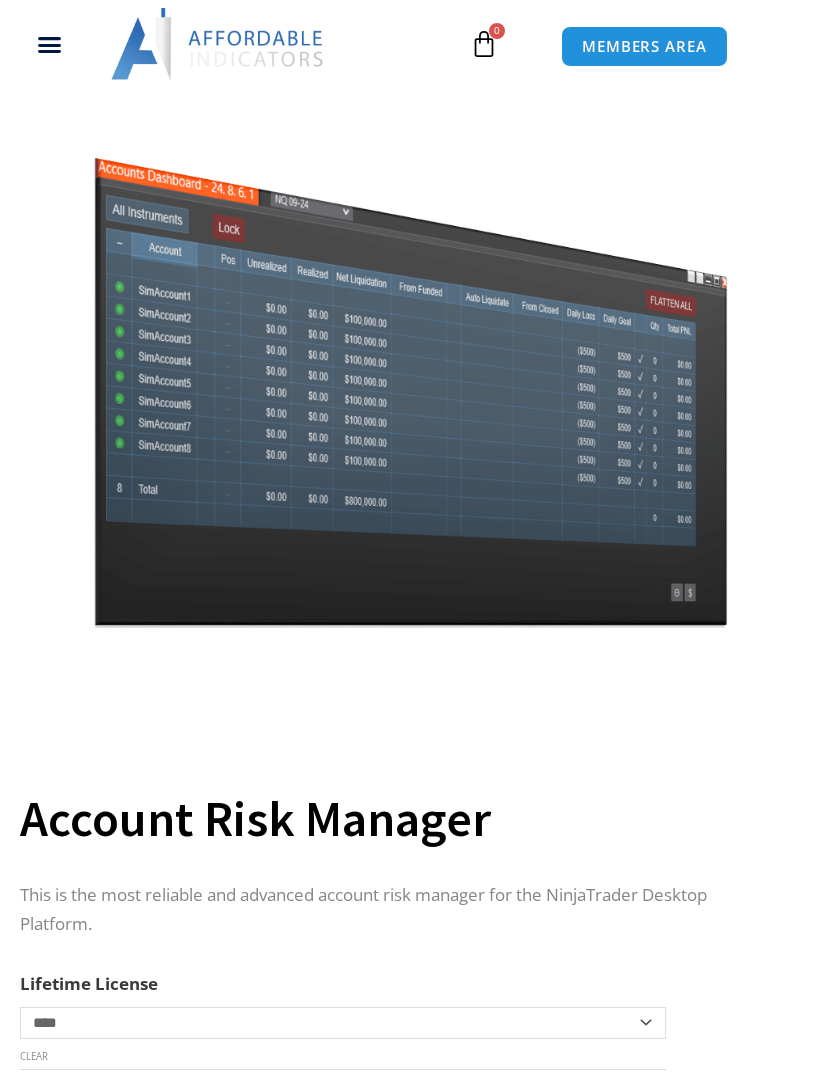 scroll, scrollTop: 56, scrollLeft: 0, axis: vertical 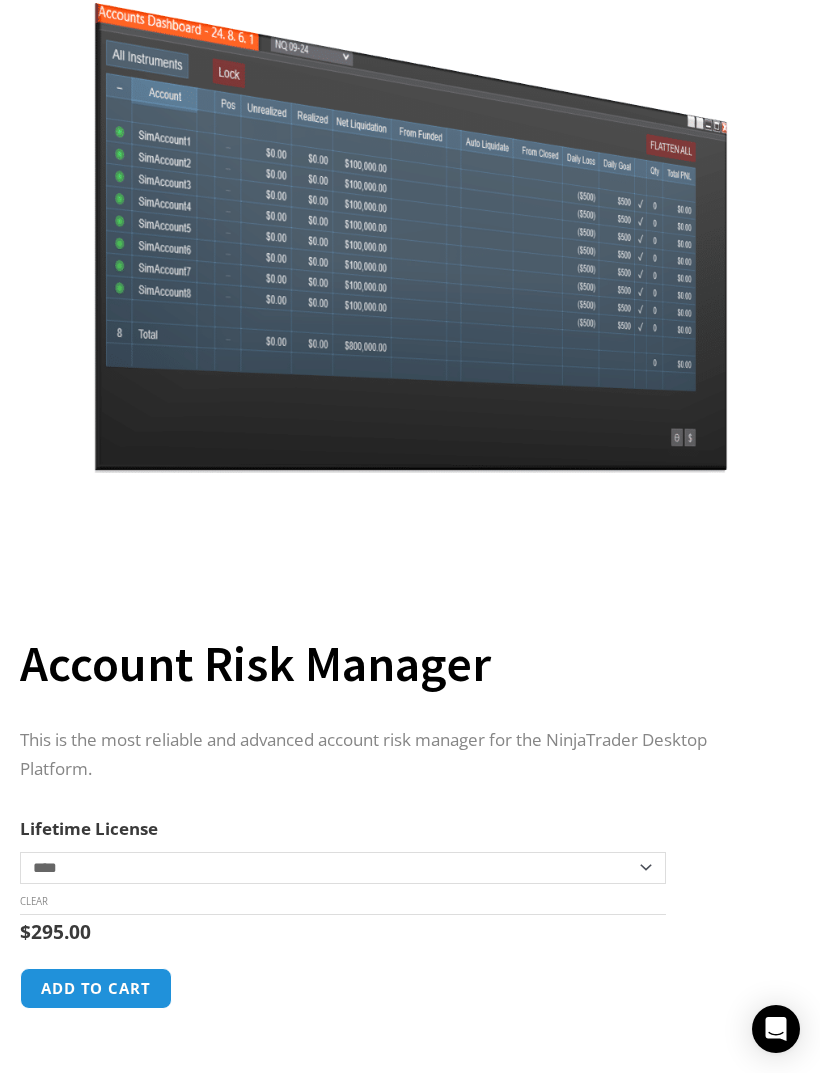 click at bounding box center [486, 277] 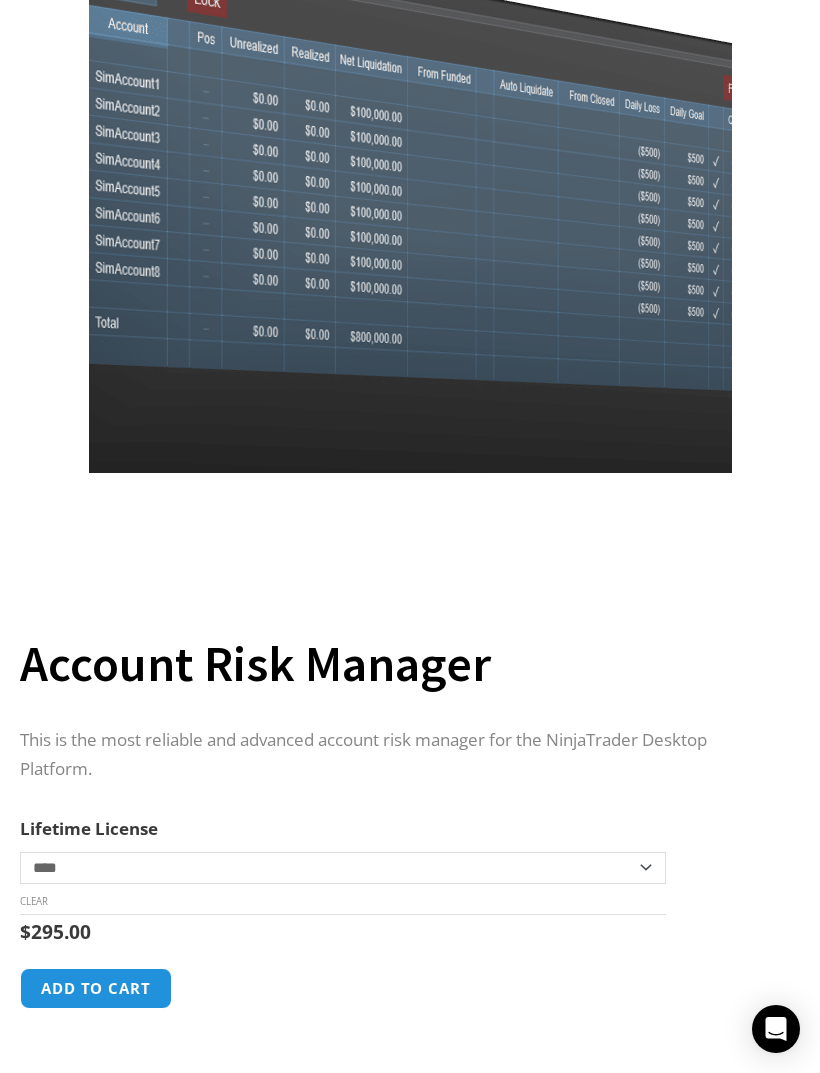 scroll, scrollTop: 148, scrollLeft: 0, axis: vertical 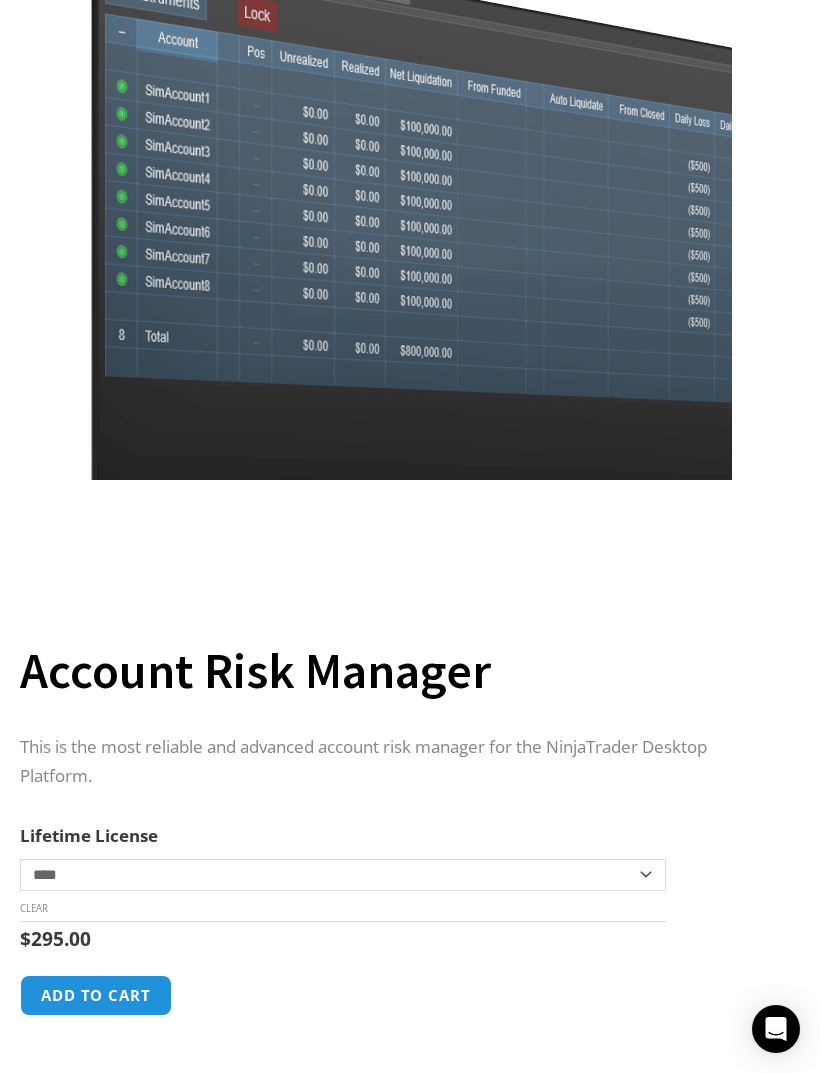 click at bounding box center [481, 191] 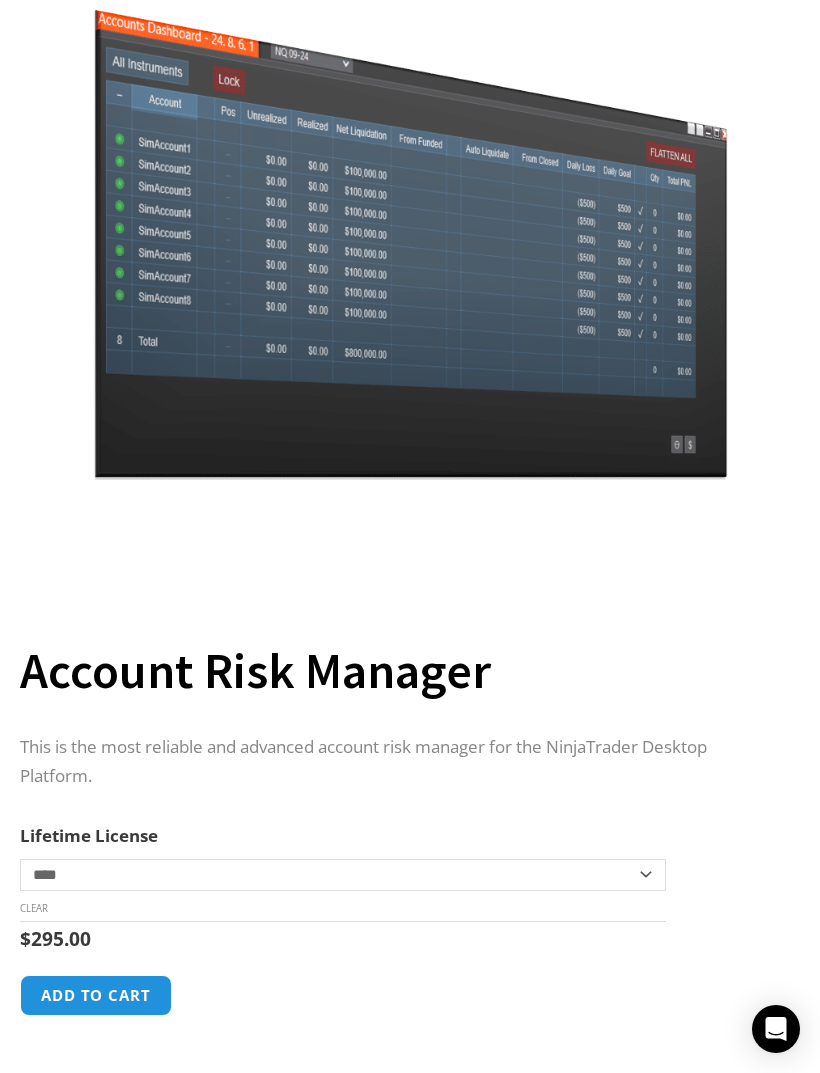 click at bounding box center (410, 552) 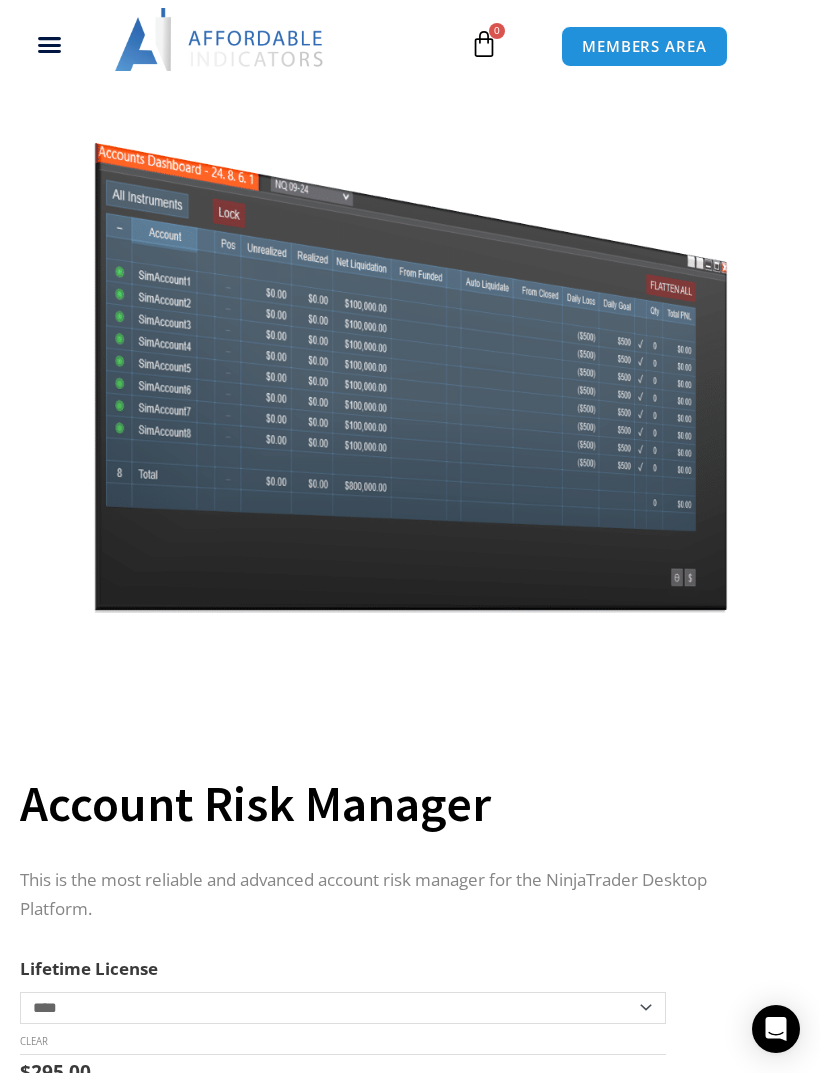 scroll, scrollTop: 0, scrollLeft: 0, axis: both 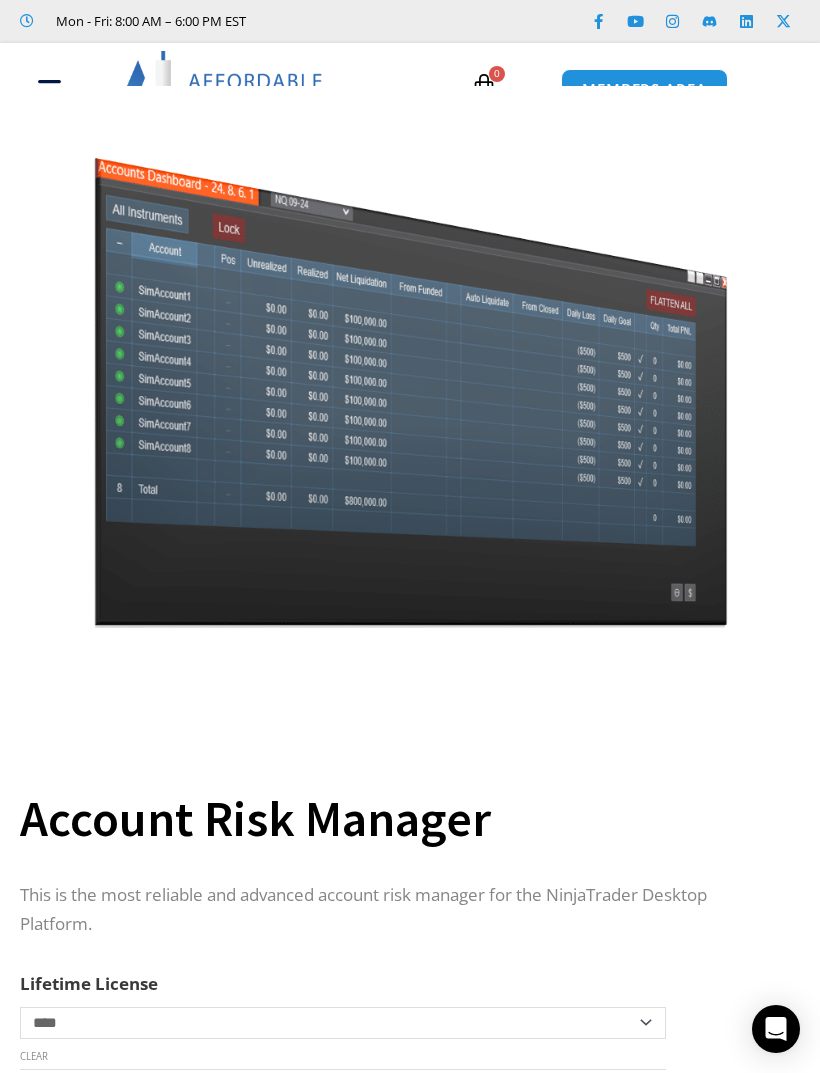 click at bounding box center [410, 76] 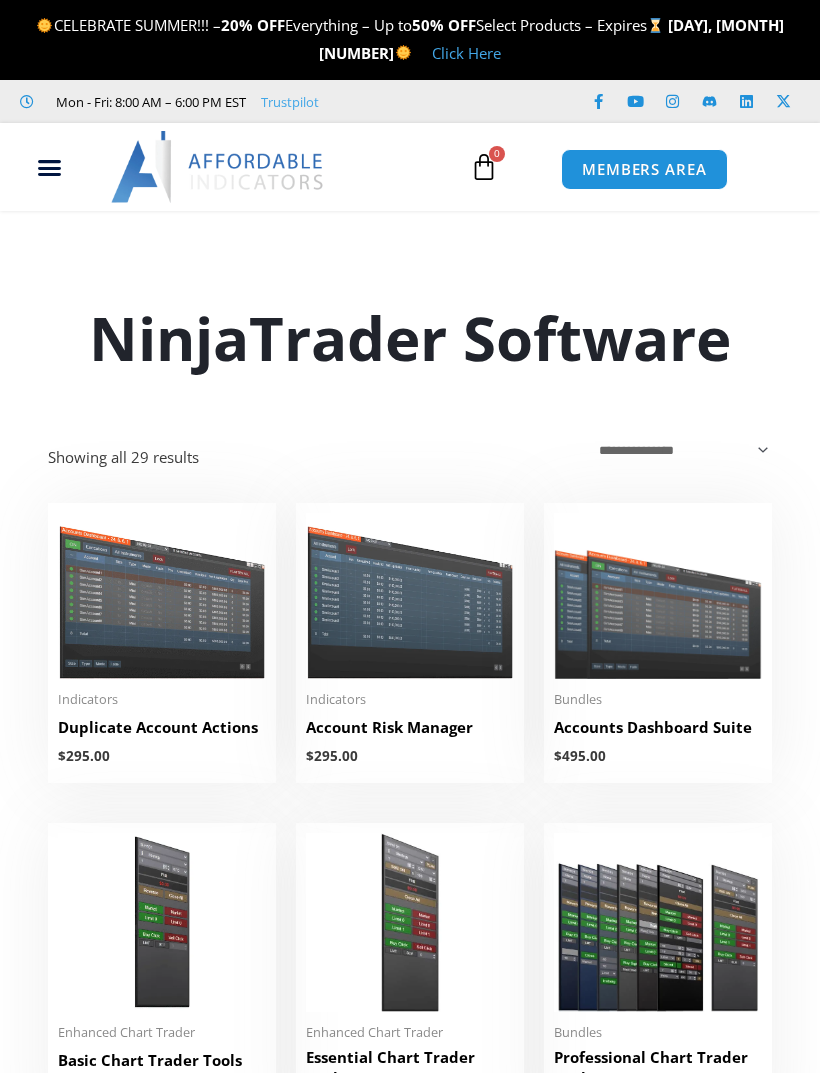 scroll, scrollTop: 87, scrollLeft: 0, axis: vertical 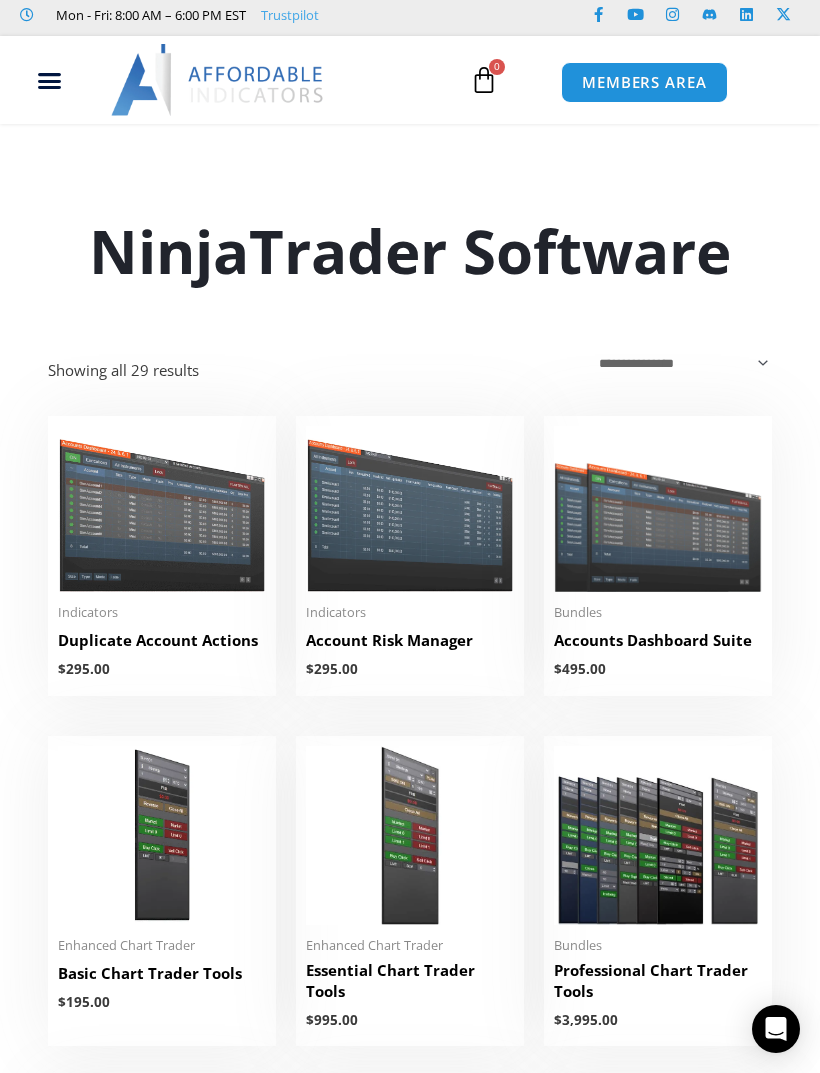 click on "Bundles    Accounts Dashboard Suite   $ 495.00    This product has multiple variants. The options may be chosen on the product page" at bounding box center (658, 641) 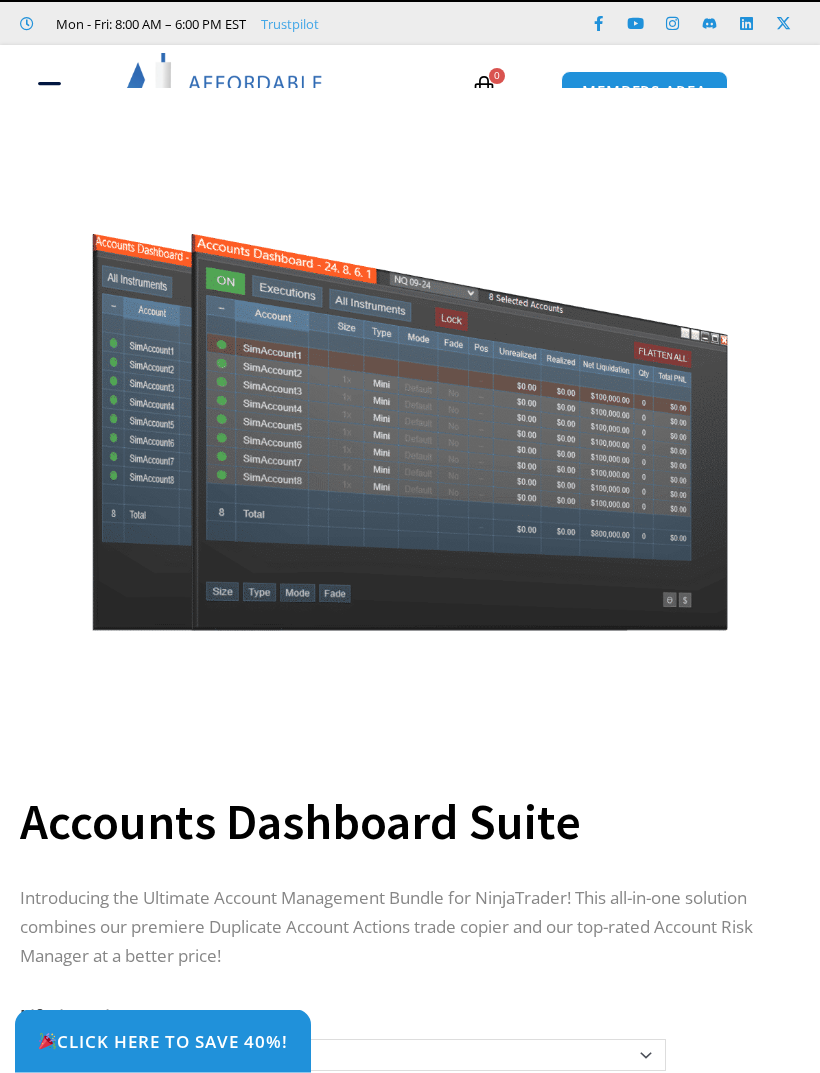 scroll, scrollTop: 0, scrollLeft: 0, axis: both 